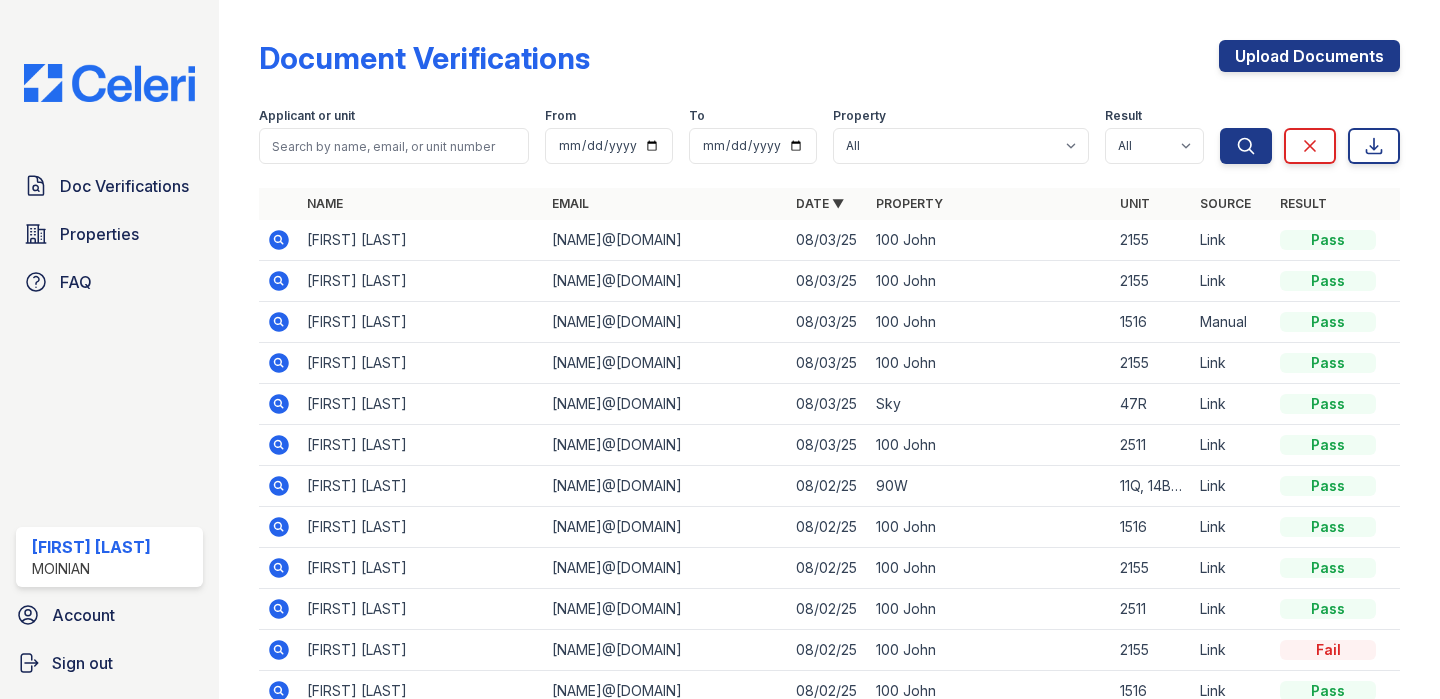 scroll, scrollTop: 0, scrollLeft: 0, axis: both 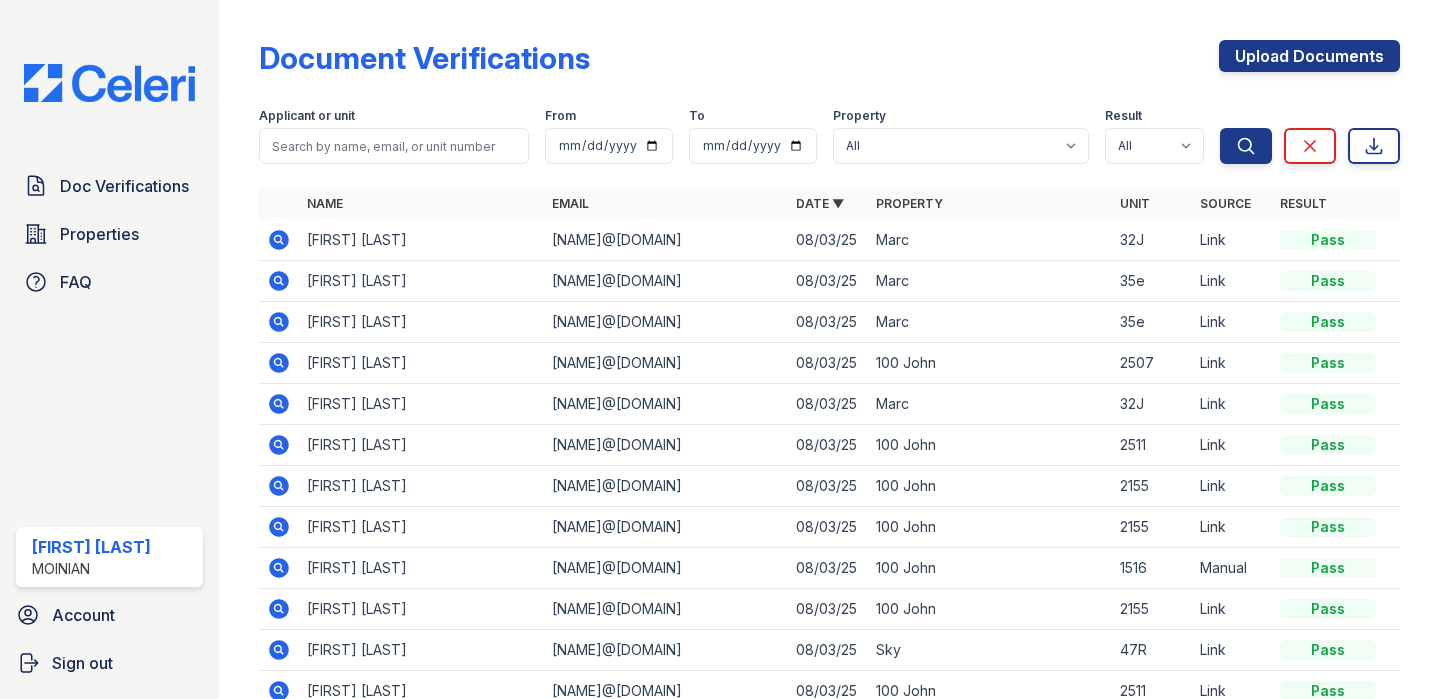 click 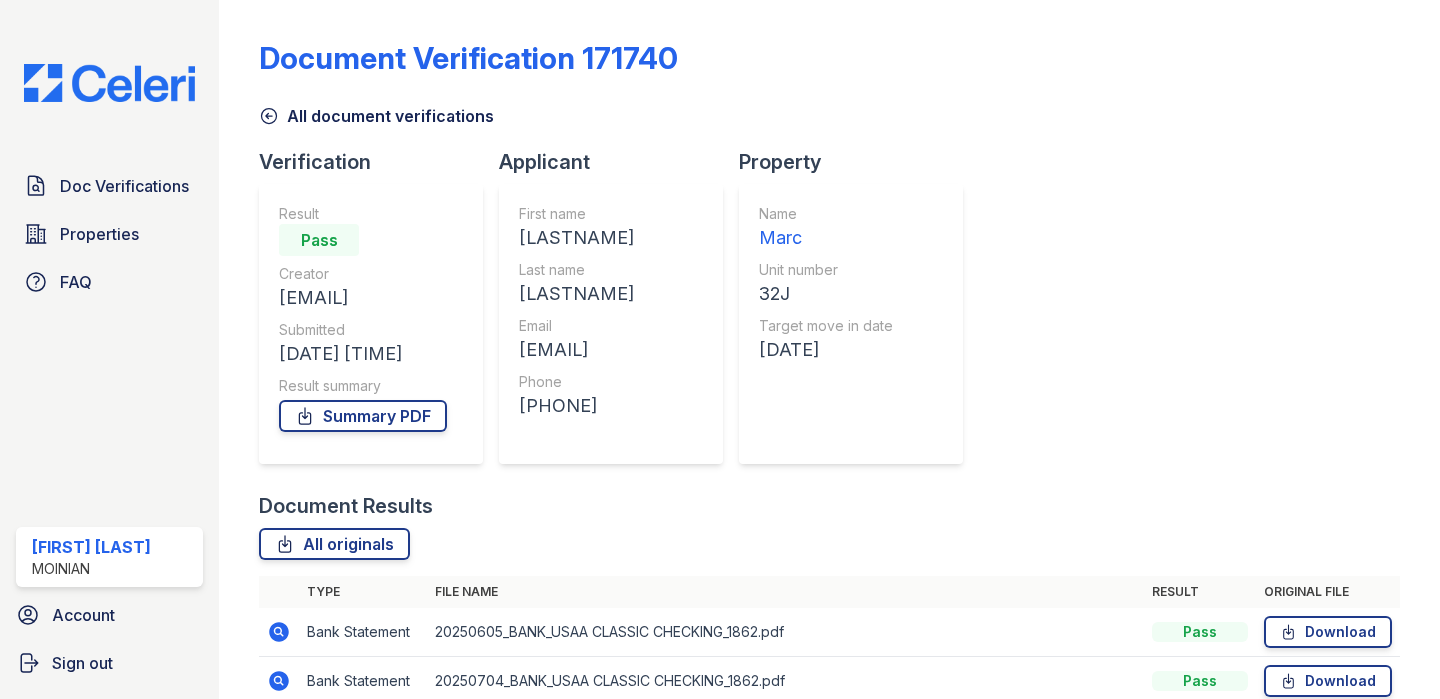 scroll, scrollTop: 0, scrollLeft: 0, axis: both 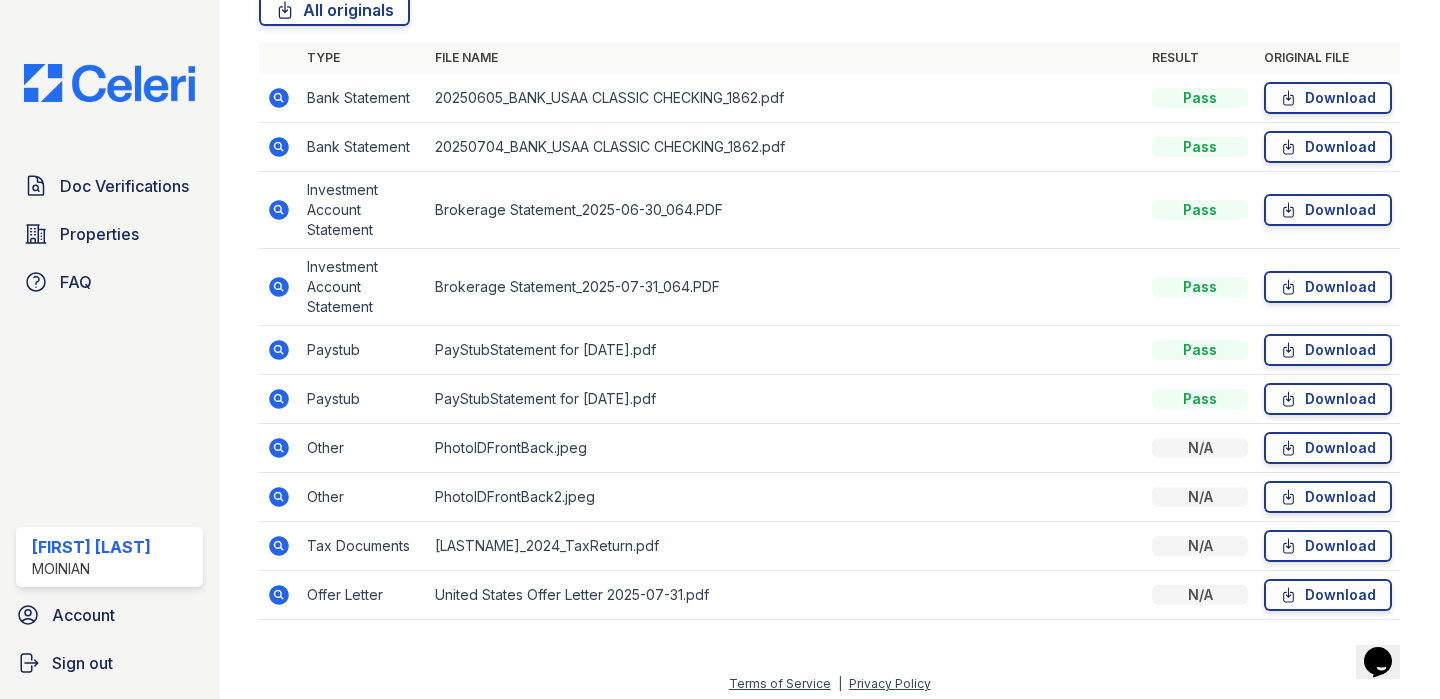 click 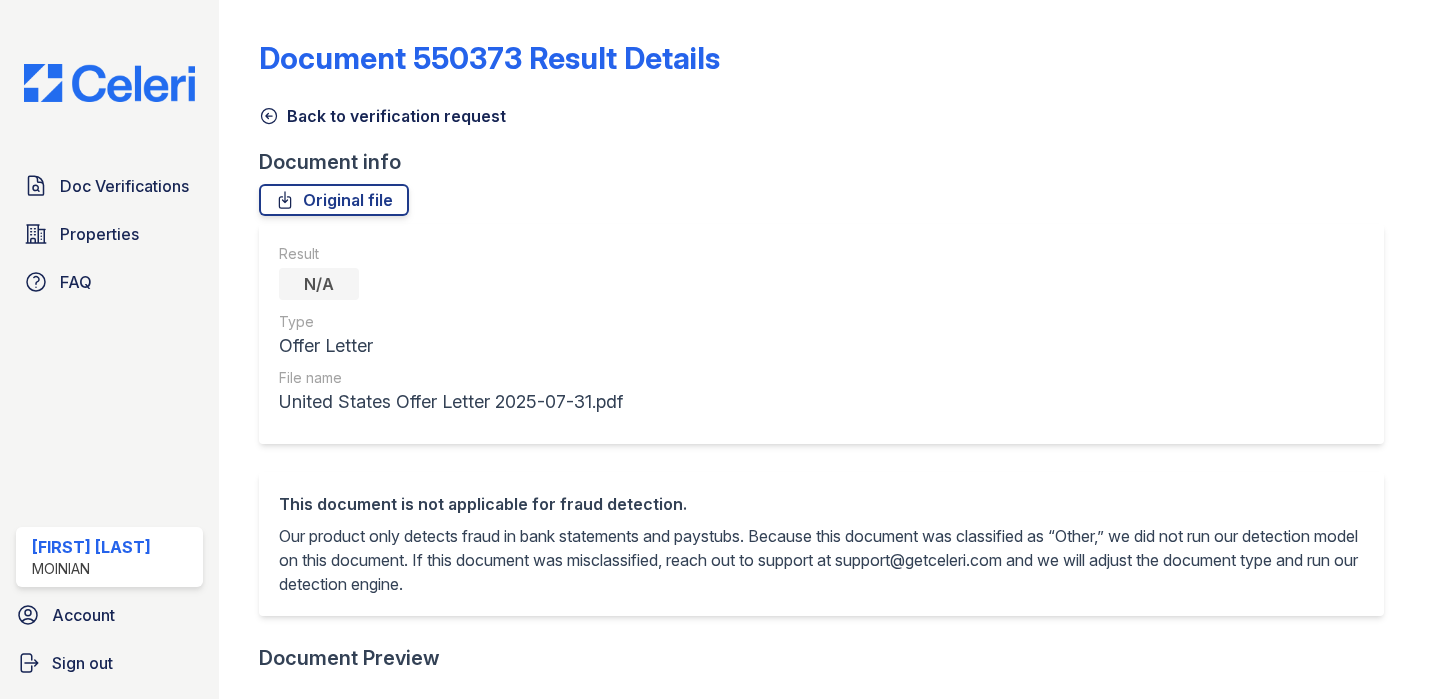 scroll, scrollTop: 0, scrollLeft: 0, axis: both 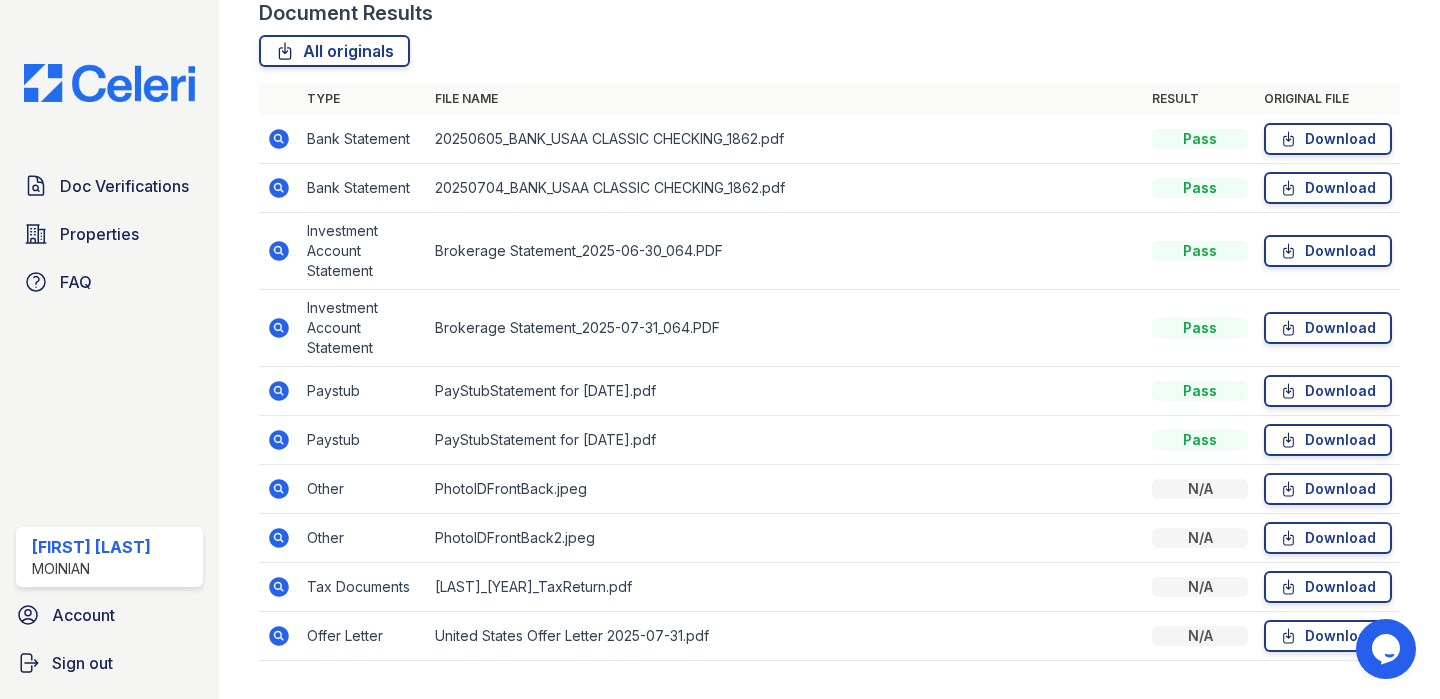 click at bounding box center (279, 188) 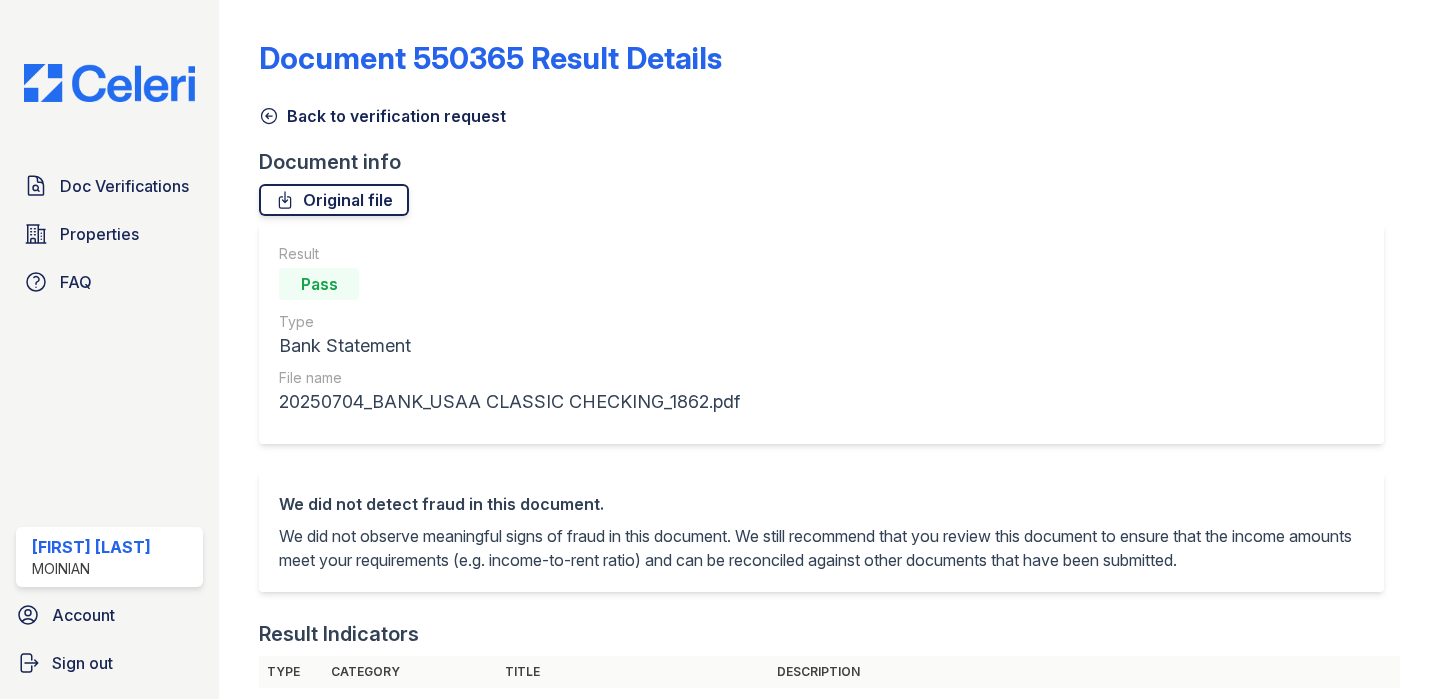 scroll, scrollTop: 0, scrollLeft: 0, axis: both 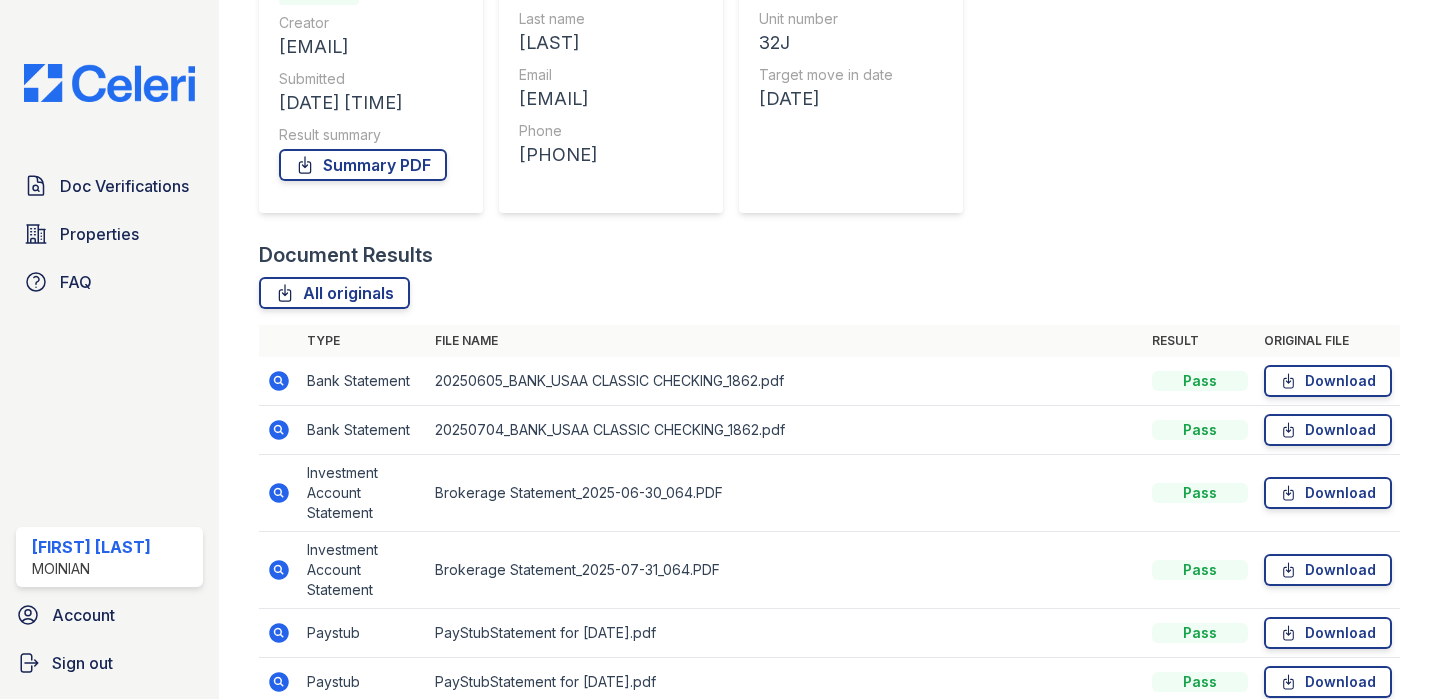 click 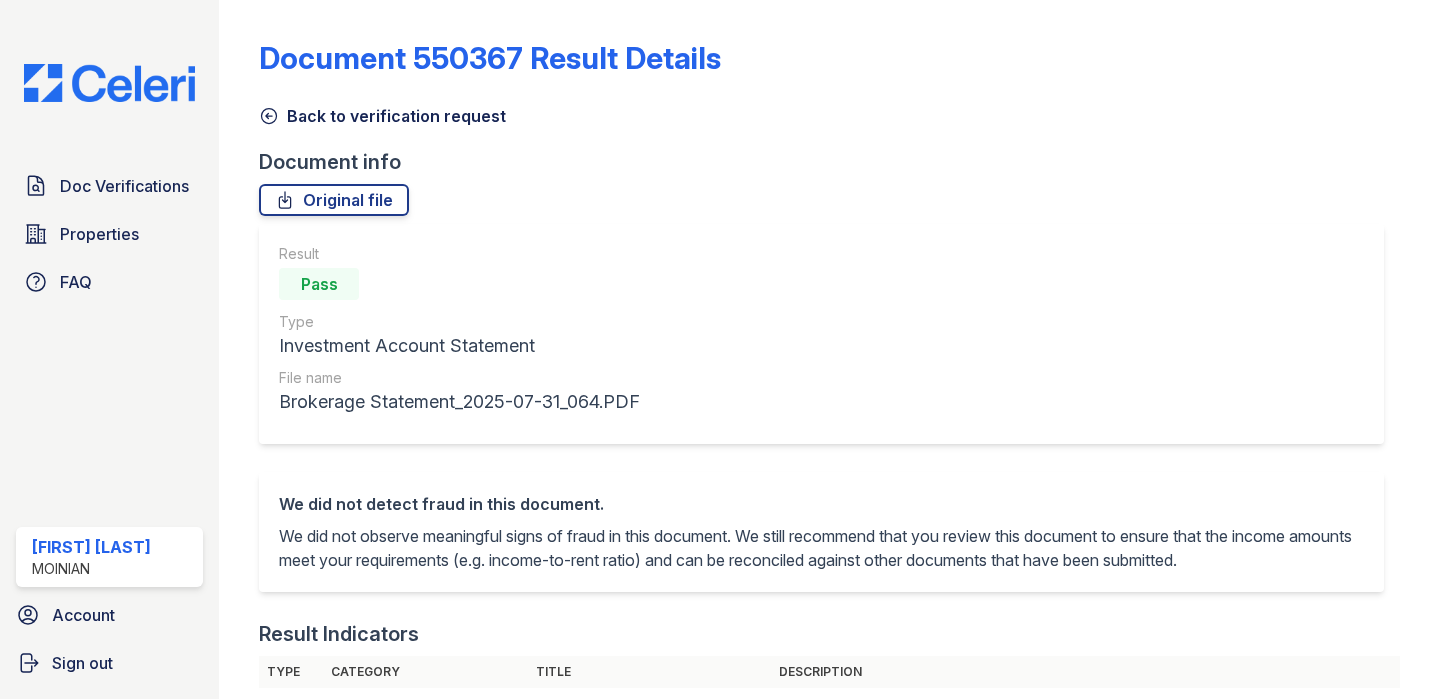 scroll, scrollTop: 0, scrollLeft: 0, axis: both 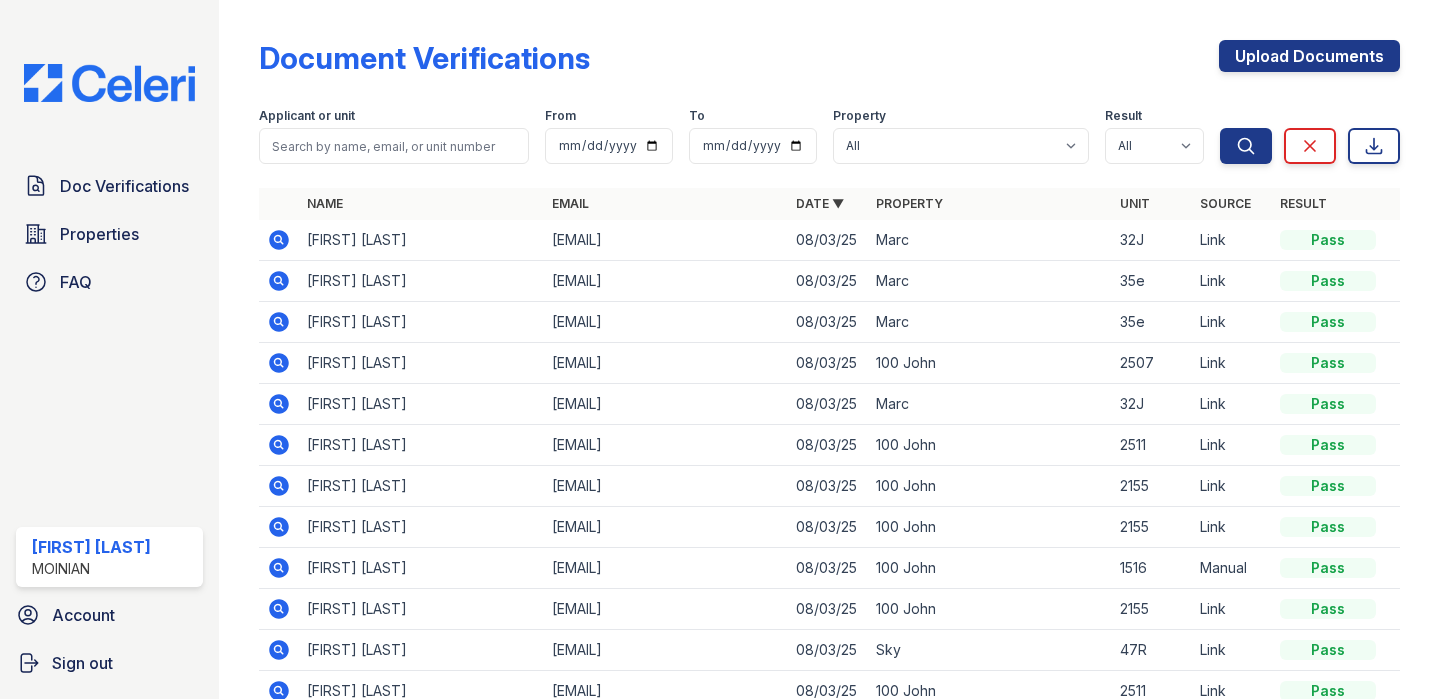 click 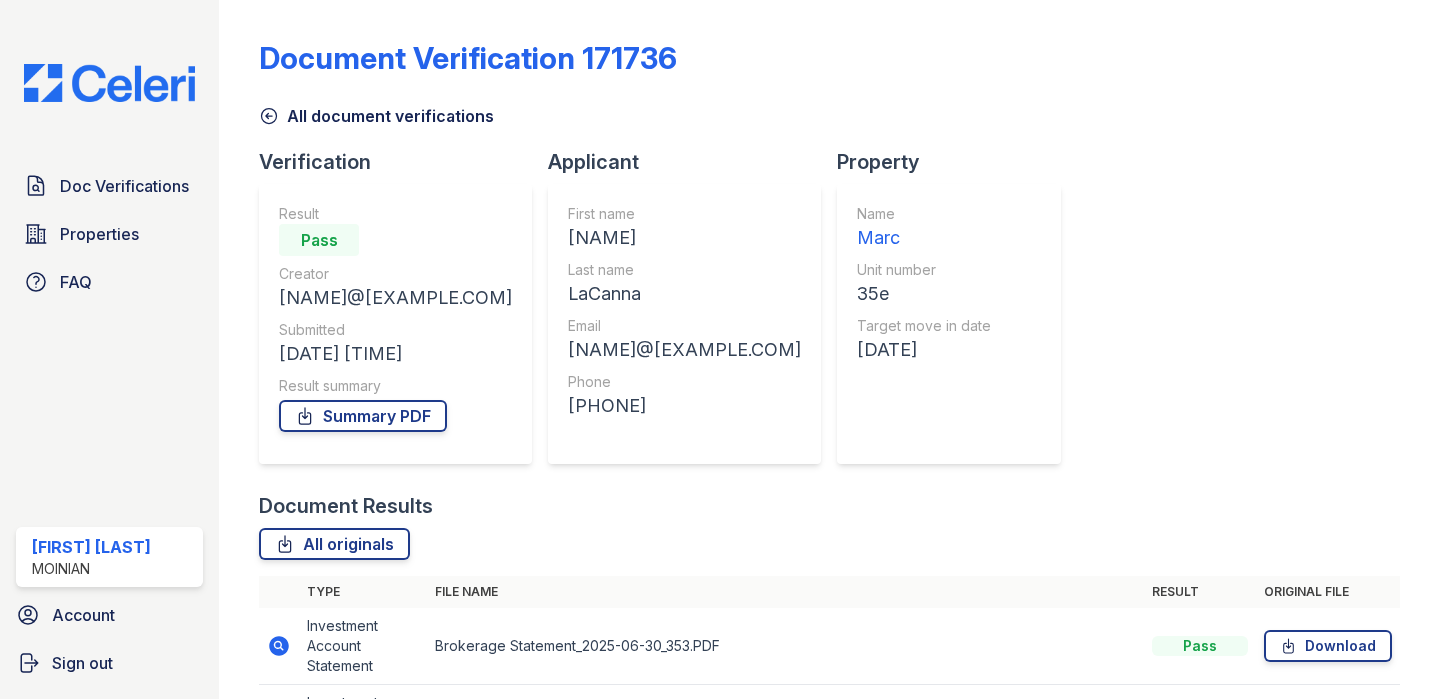 scroll, scrollTop: 0, scrollLeft: 0, axis: both 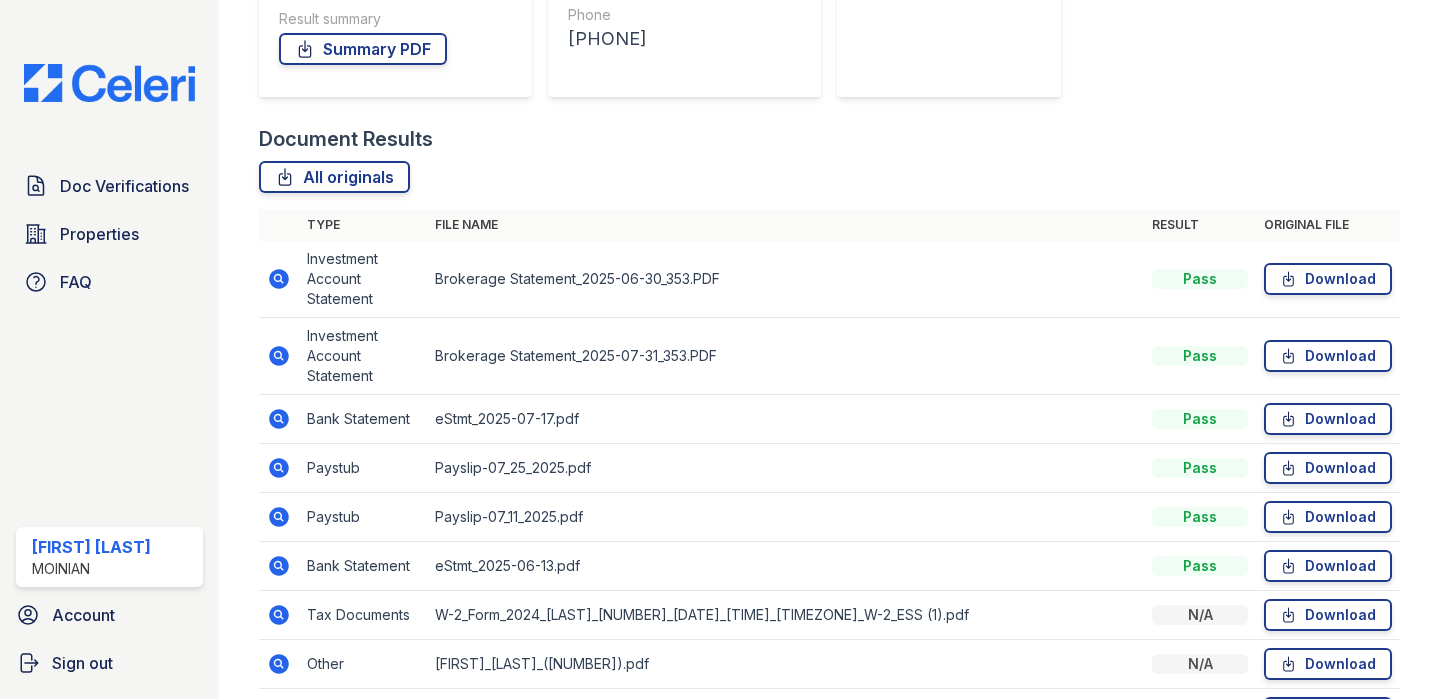 click 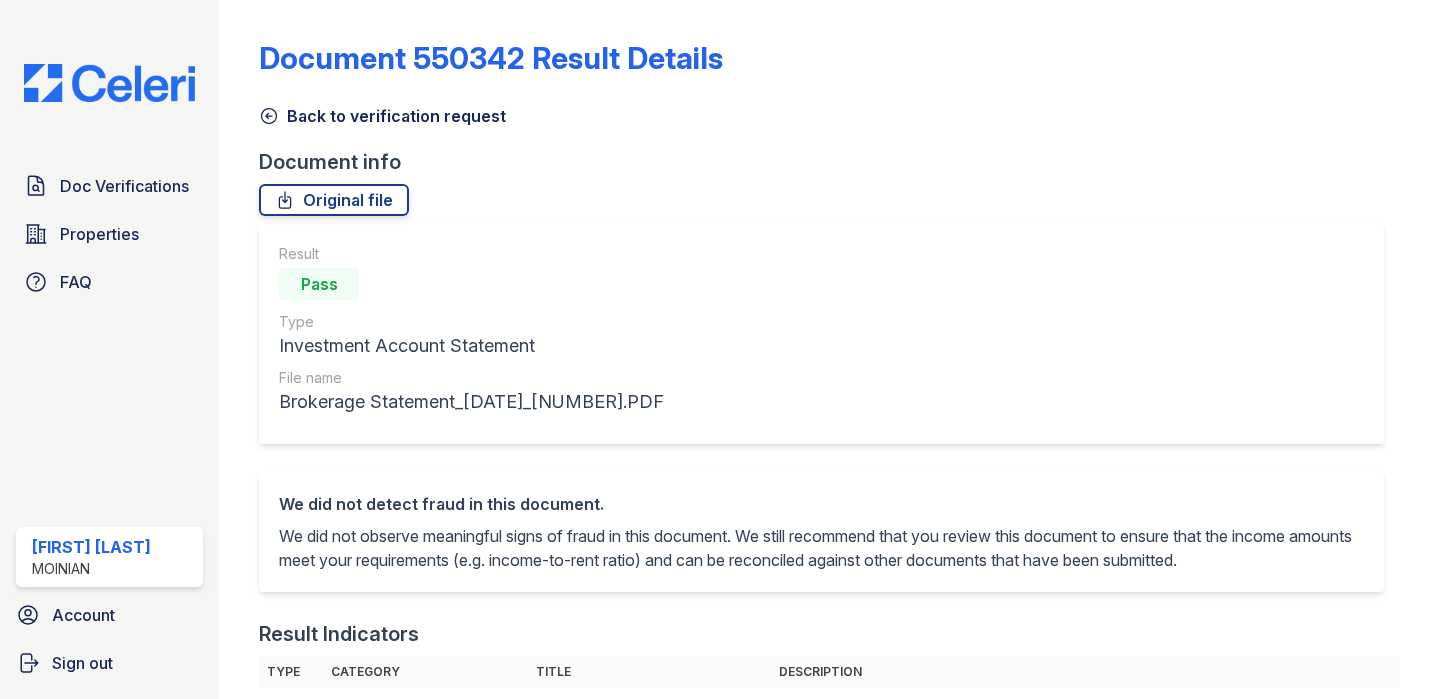 scroll, scrollTop: 0, scrollLeft: 0, axis: both 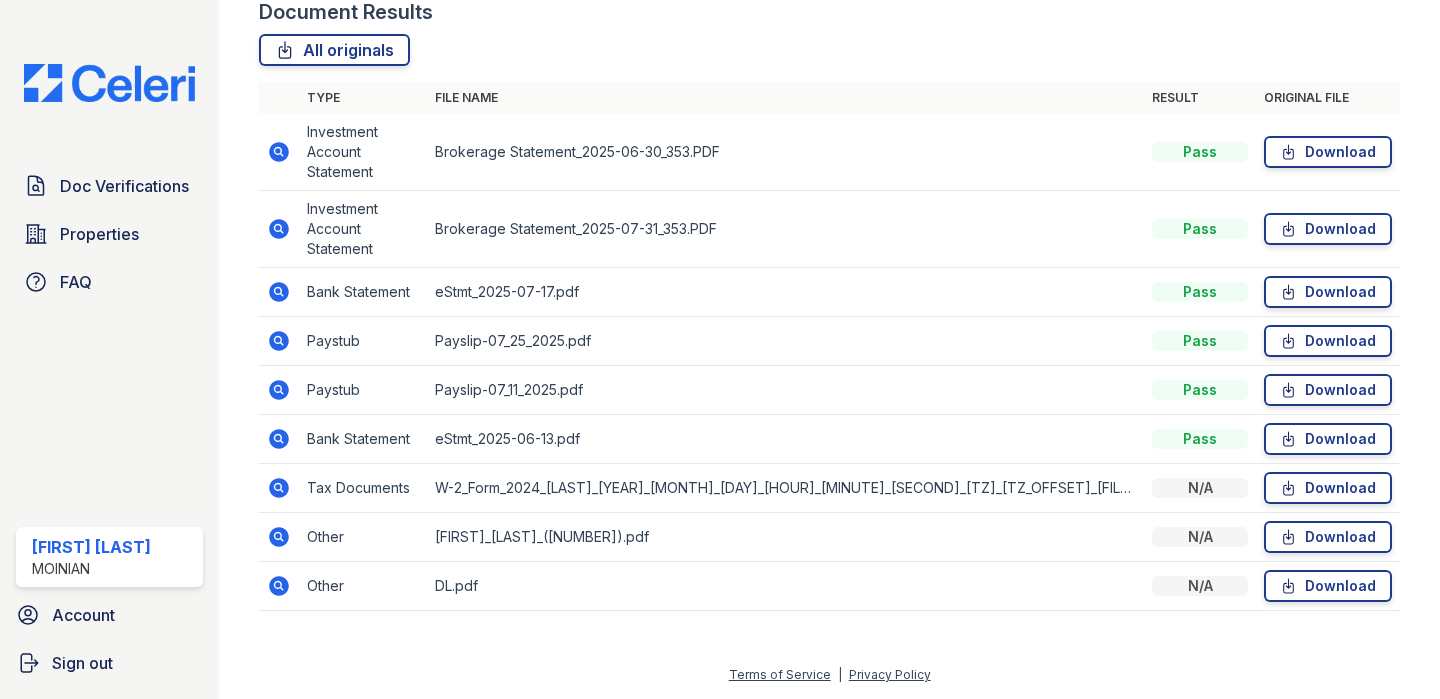 click 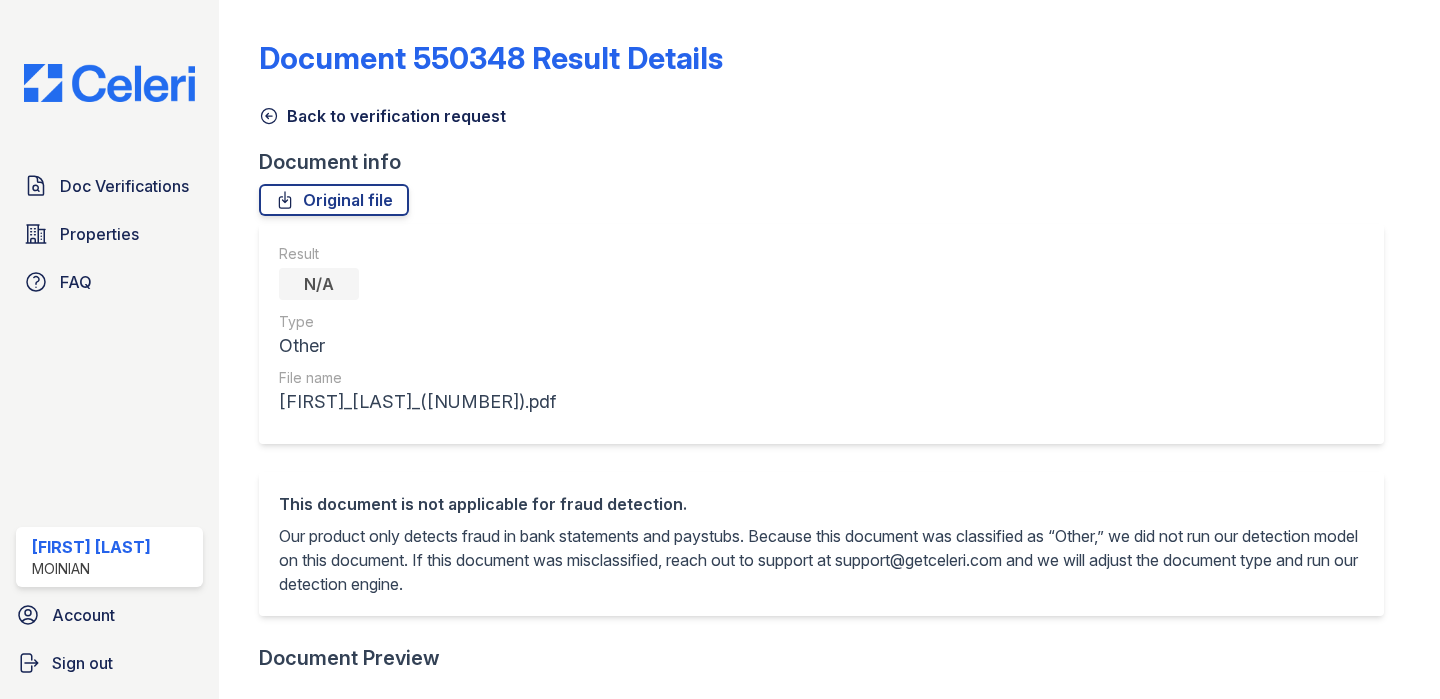 scroll, scrollTop: 0, scrollLeft: 0, axis: both 